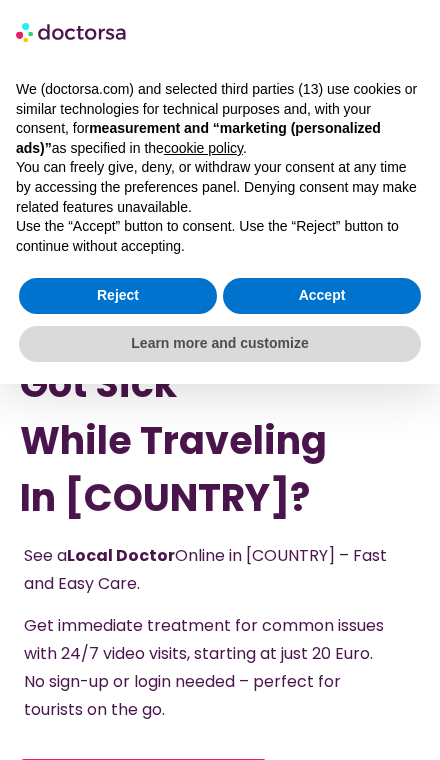 scroll, scrollTop: 0, scrollLeft: 0, axis: both 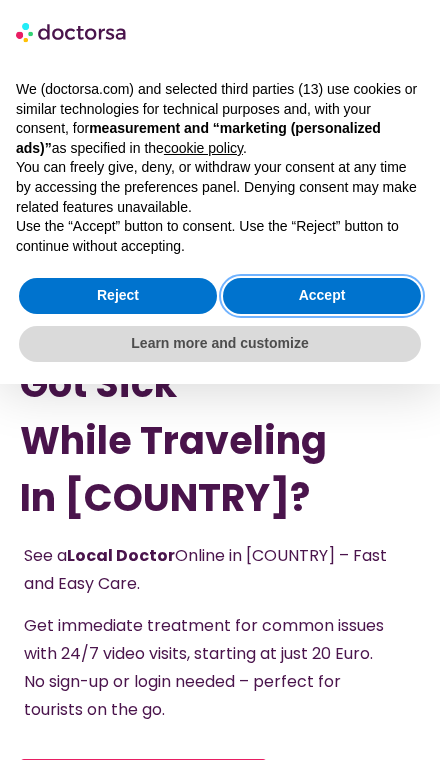 click on "Accept" at bounding box center [322, 296] 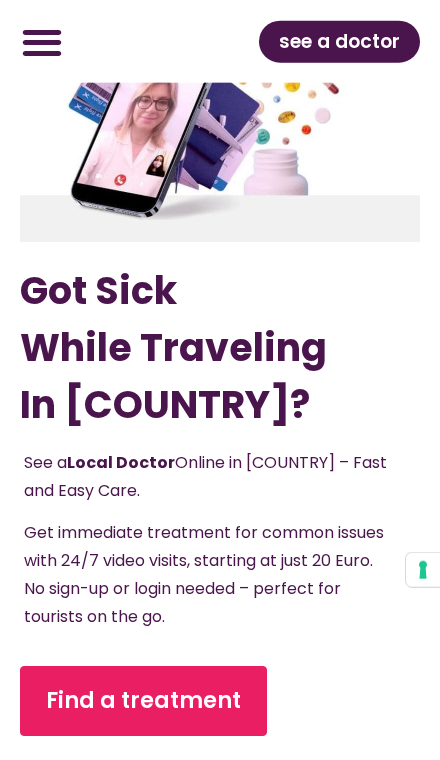 scroll, scrollTop: 0, scrollLeft: 0, axis: both 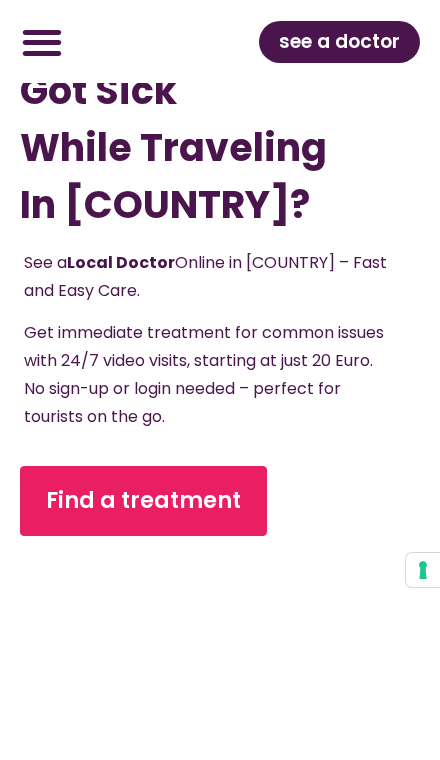 click on "Find a treatment" at bounding box center [143, 501] 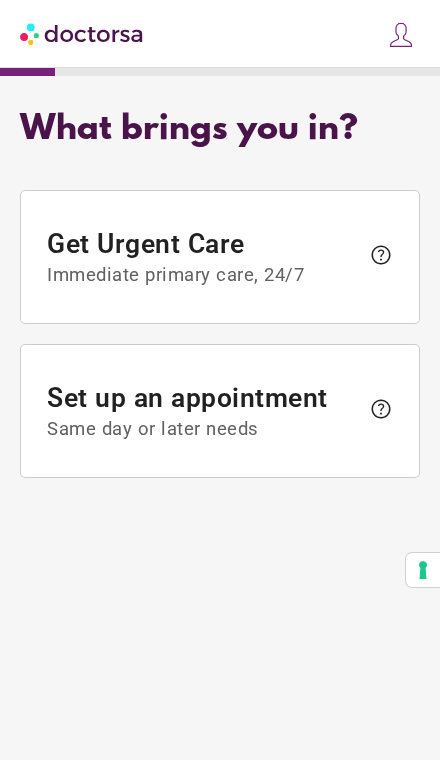 scroll, scrollTop: 0, scrollLeft: 0, axis: both 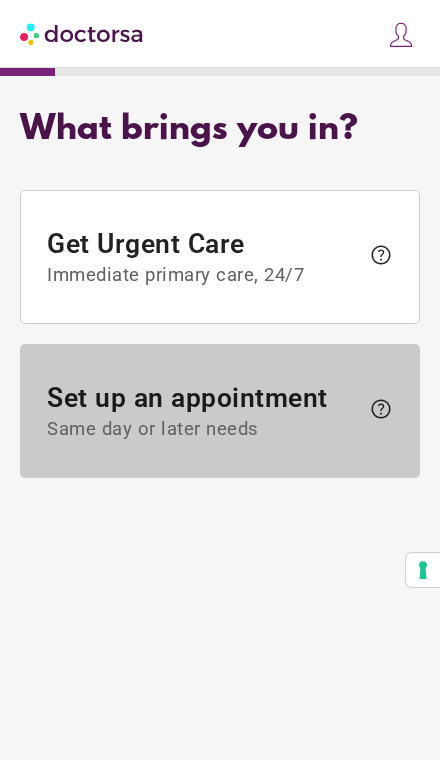 click on "Same day or later needs" at bounding box center [202, 429] 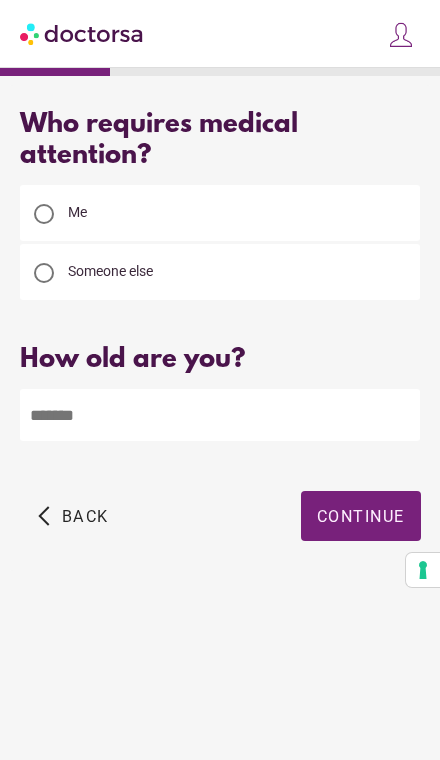 click on "Someone else" at bounding box center (220, 272) 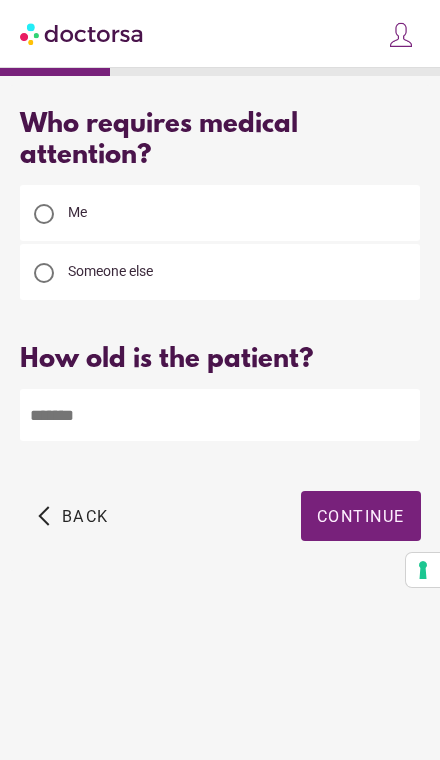 click at bounding box center [220, 415] 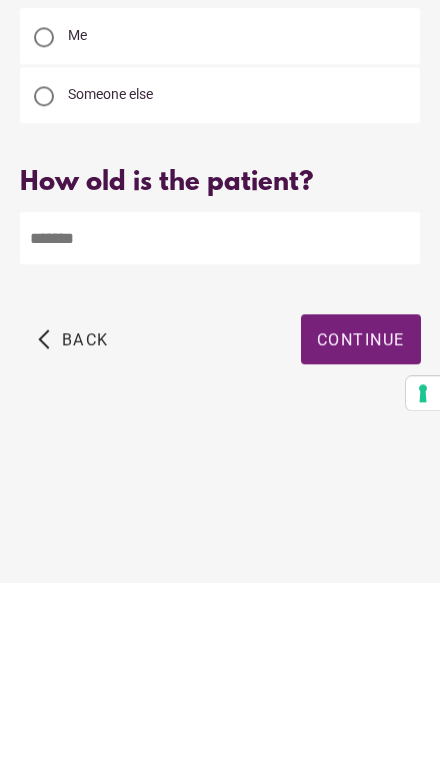 type on "*" 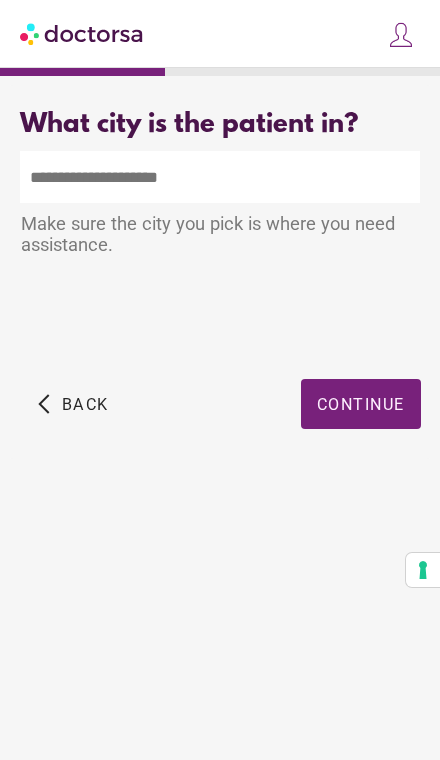 click at bounding box center [220, 177] 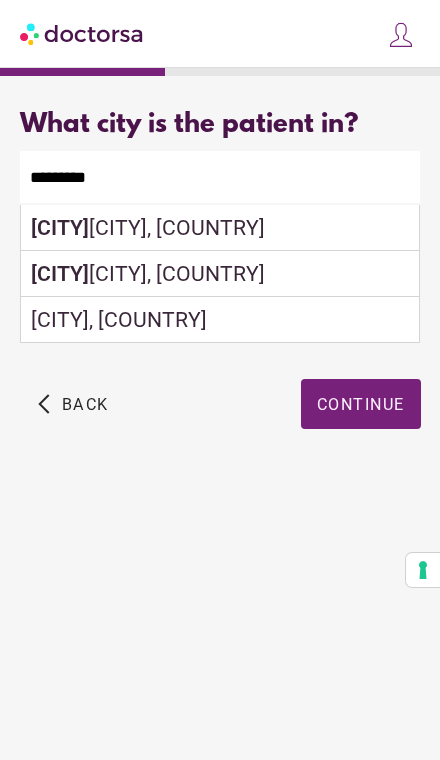 click on "*********" at bounding box center [220, 177] 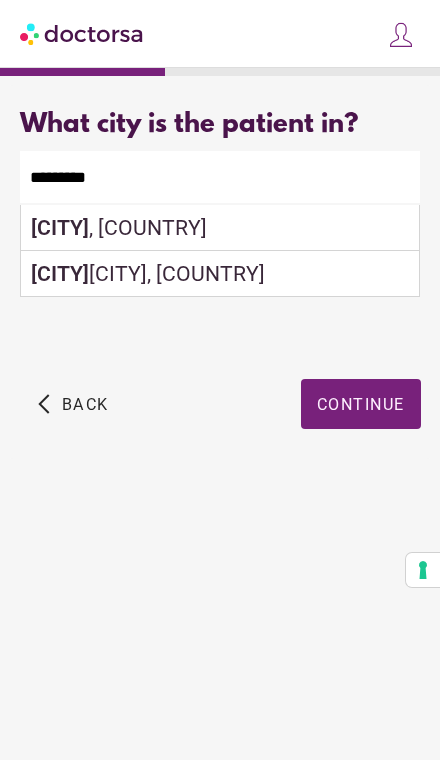 type on "*********" 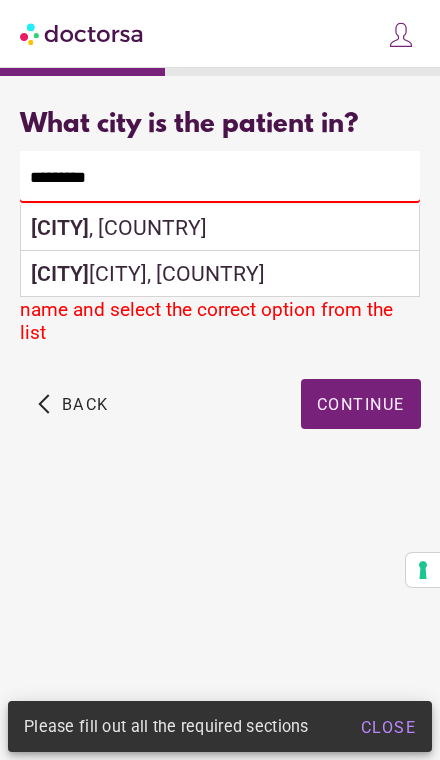 click on "Albufeira , Portugal" at bounding box center (220, 228) 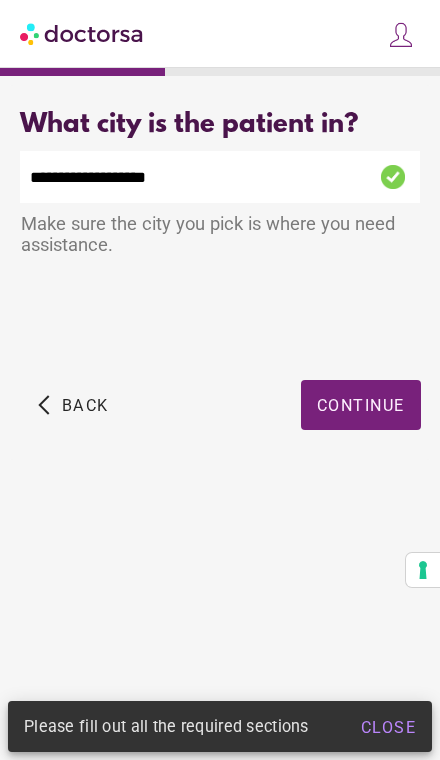 click at bounding box center (361, 405) 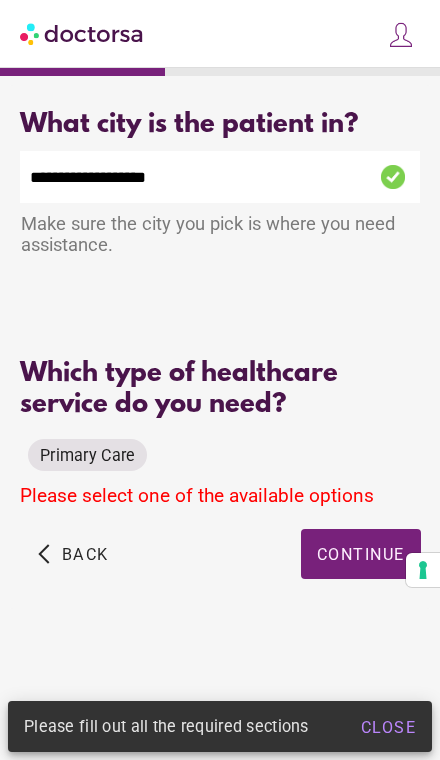 scroll, scrollTop: 65, scrollLeft: 0, axis: vertical 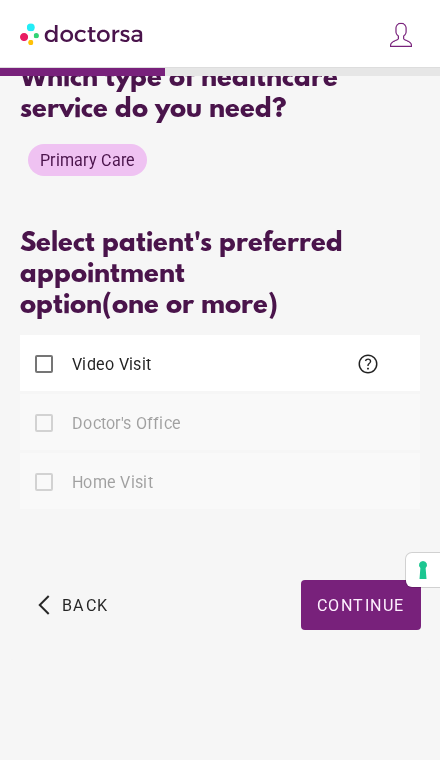 click on "Doctor's Office" at bounding box center (220, 422) 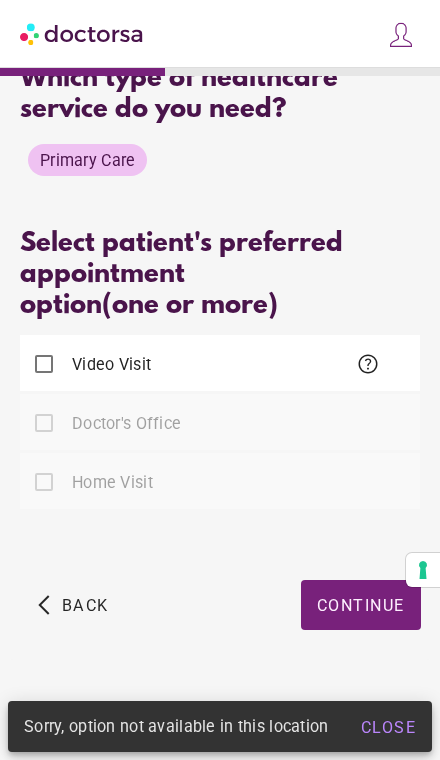 click on "Video Visit
help
Doctor's Office" at bounding box center (220, 420) 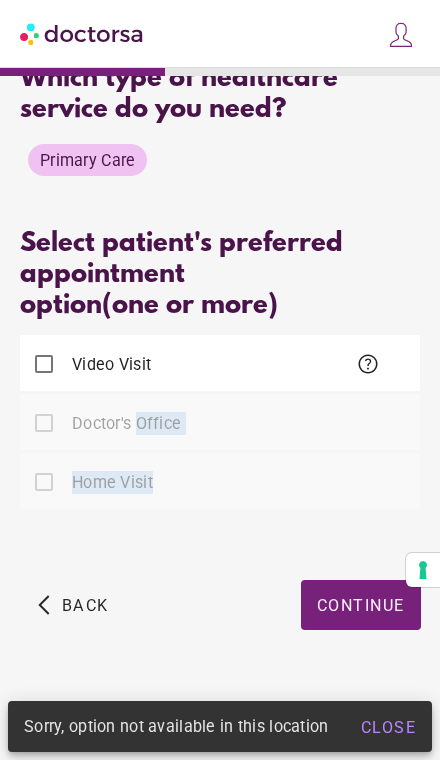click on "Home Visit" at bounding box center (220, 481) 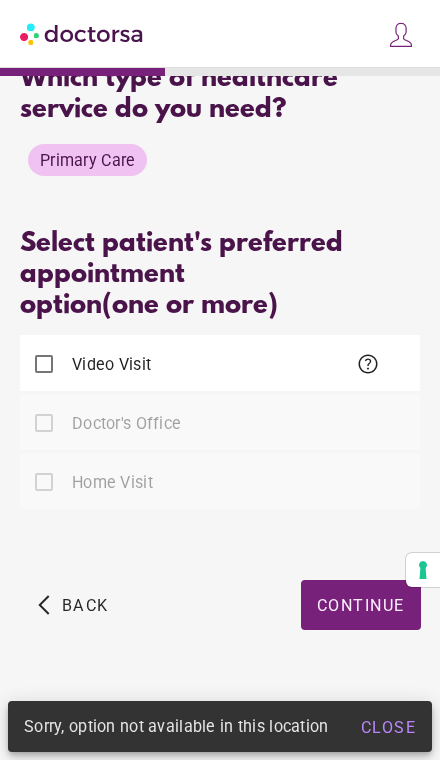 click on "Doctor's Office" at bounding box center (220, 422) 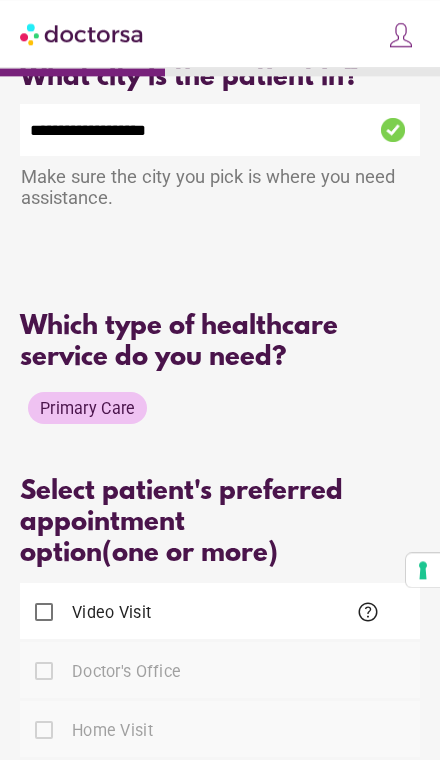 scroll, scrollTop: 0, scrollLeft: 0, axis: both 